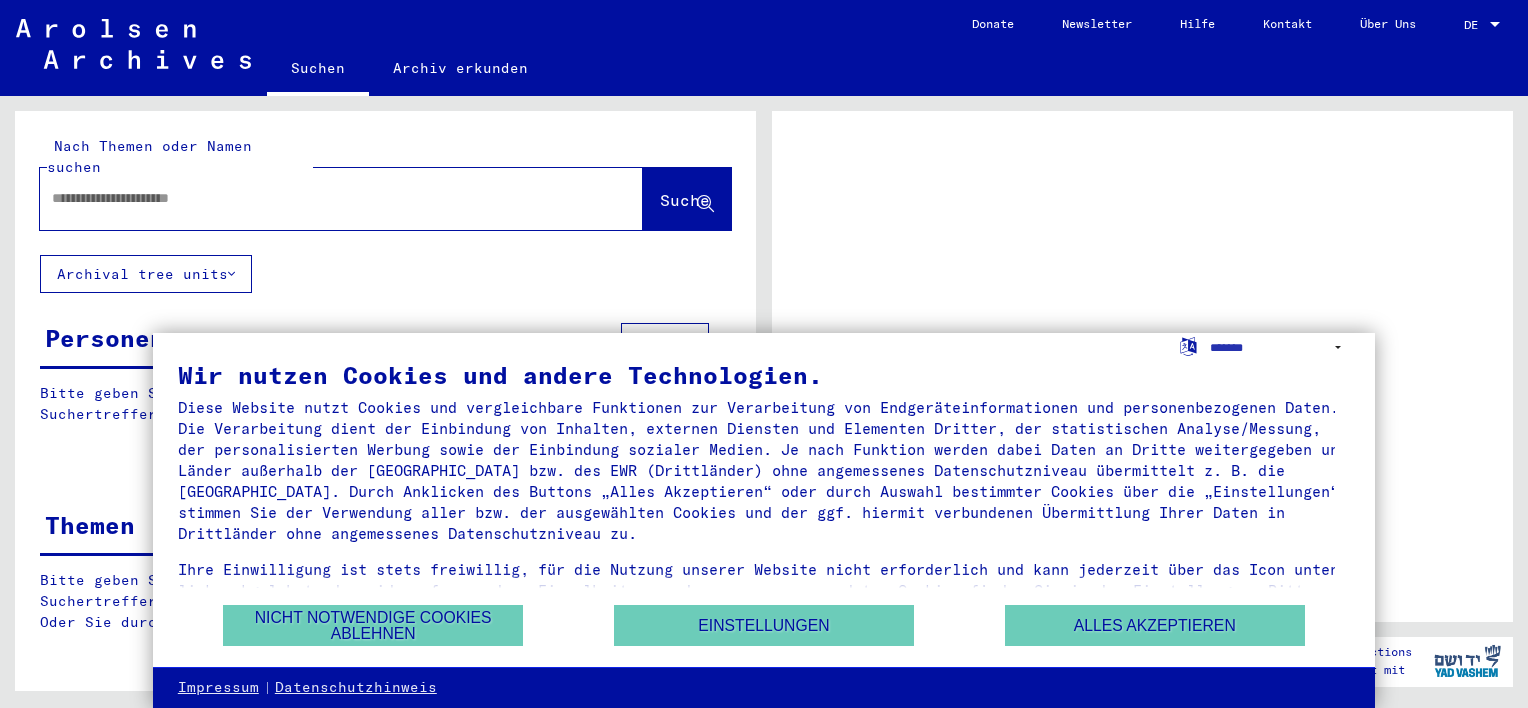 scroll, scrollTop: 0, scrollLeft: 0, axis: both 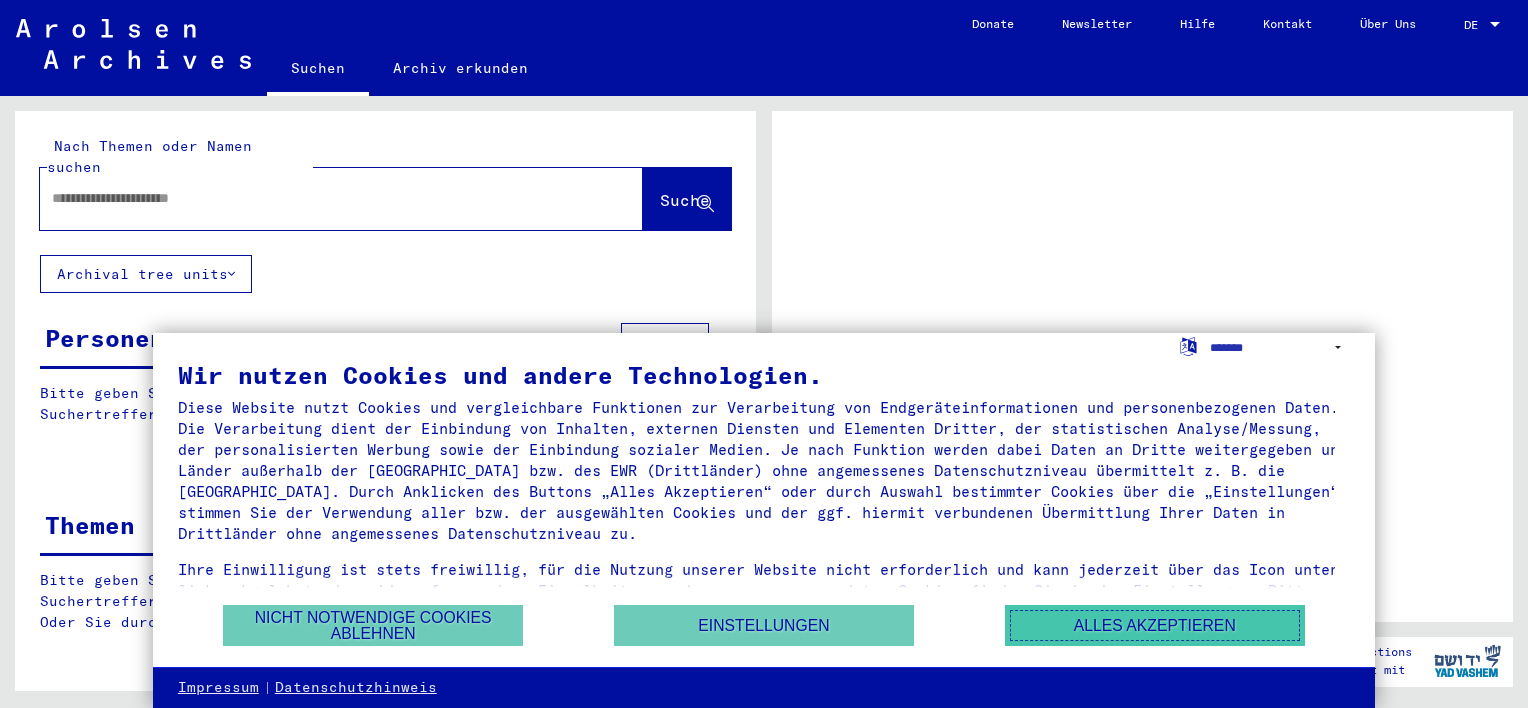 click on "Alles akzeptieren" at bounding box center [1155, 625] 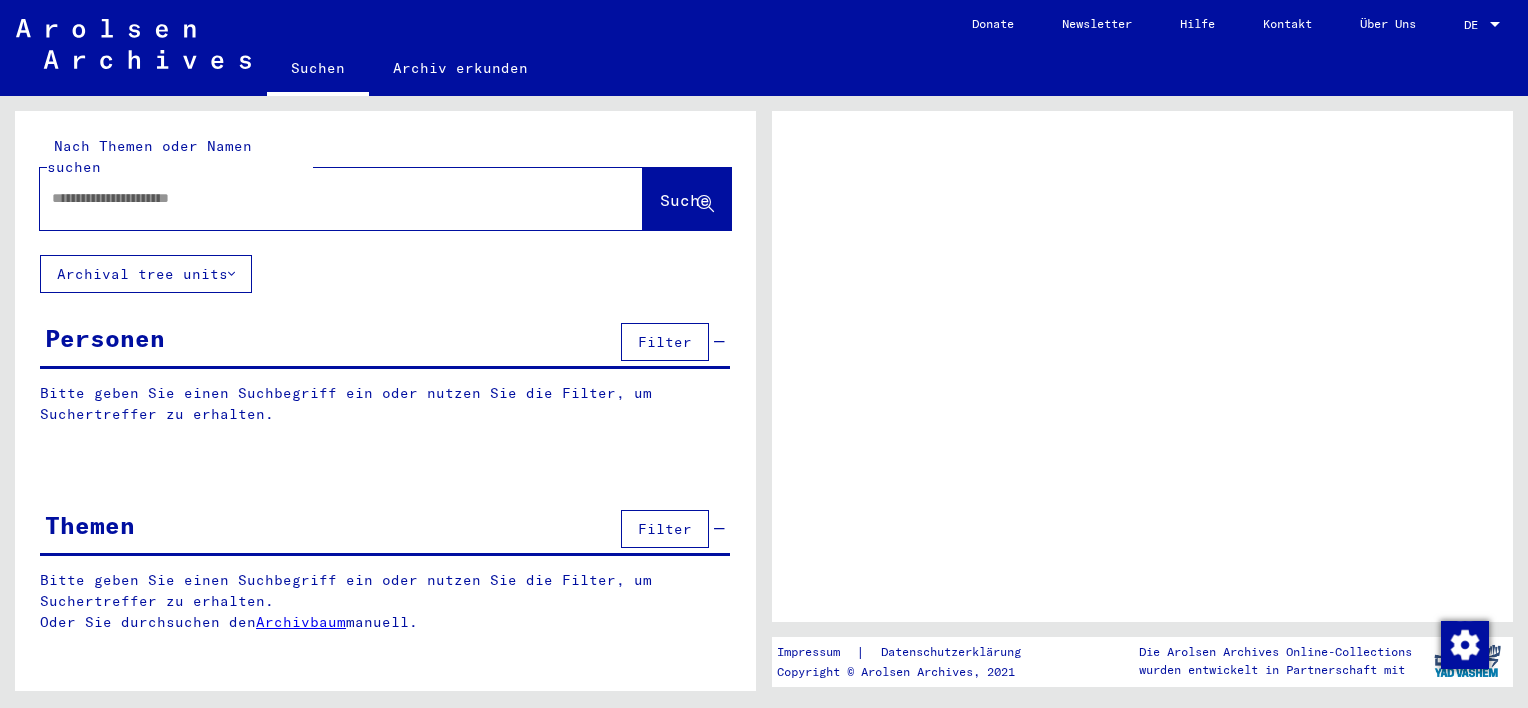 click 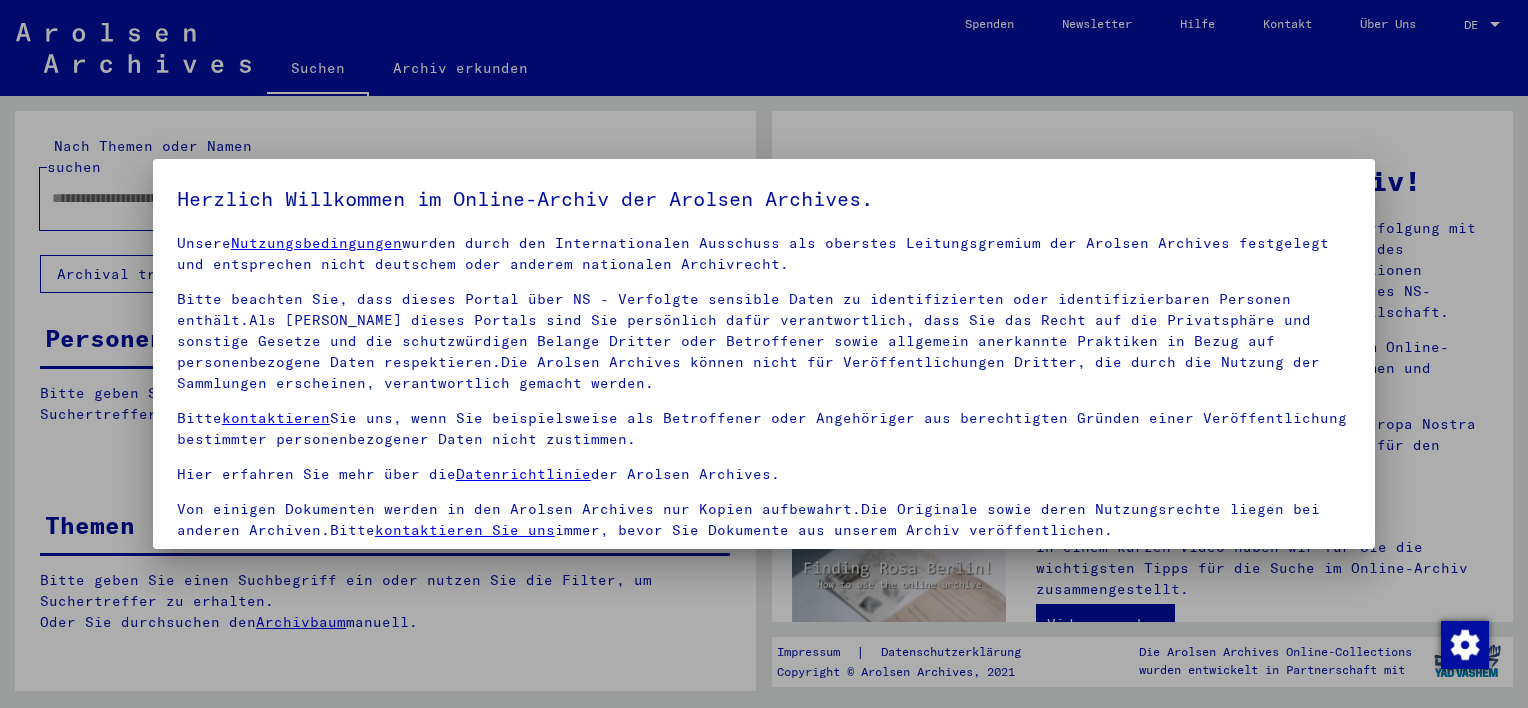 scroll, scrollTop: 20, scrollLeft: 0, axis: vertical 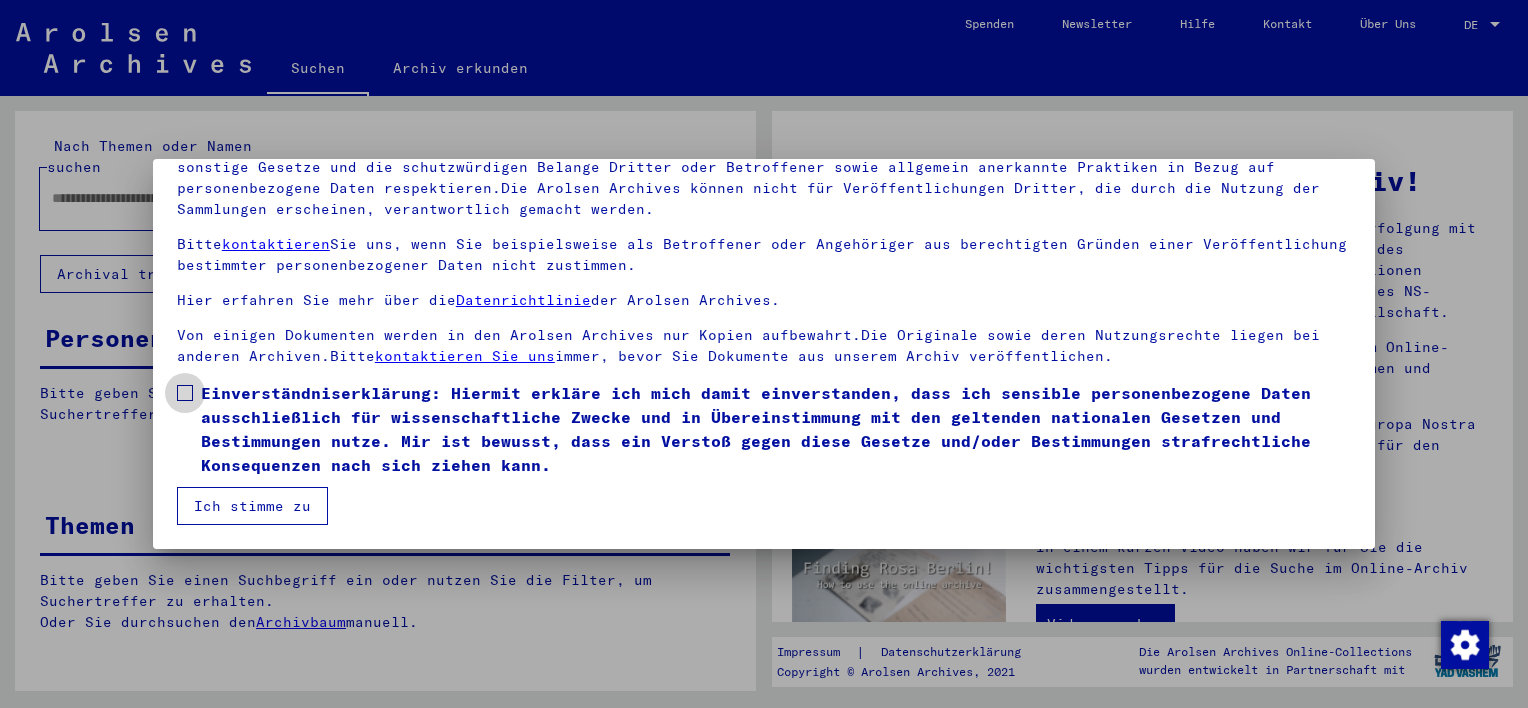click on "Einverständniserklärung: Hiermit erkläre ich mich damit einverstanden, dass ich sensible personenbezogene Daten ausschließlich für wissenschaftliche Zwecke und in Übereinstimmung mit den geltenden nationalen Gesetzen und Bestimmungen nutze. Mir ist bewusst, dass ein Verstoß gegen diese Gesetze und/oder Bestimmungen strafrechtliche Konsequenzen nach sich ziehen kann." at bounding box center (764, 429) 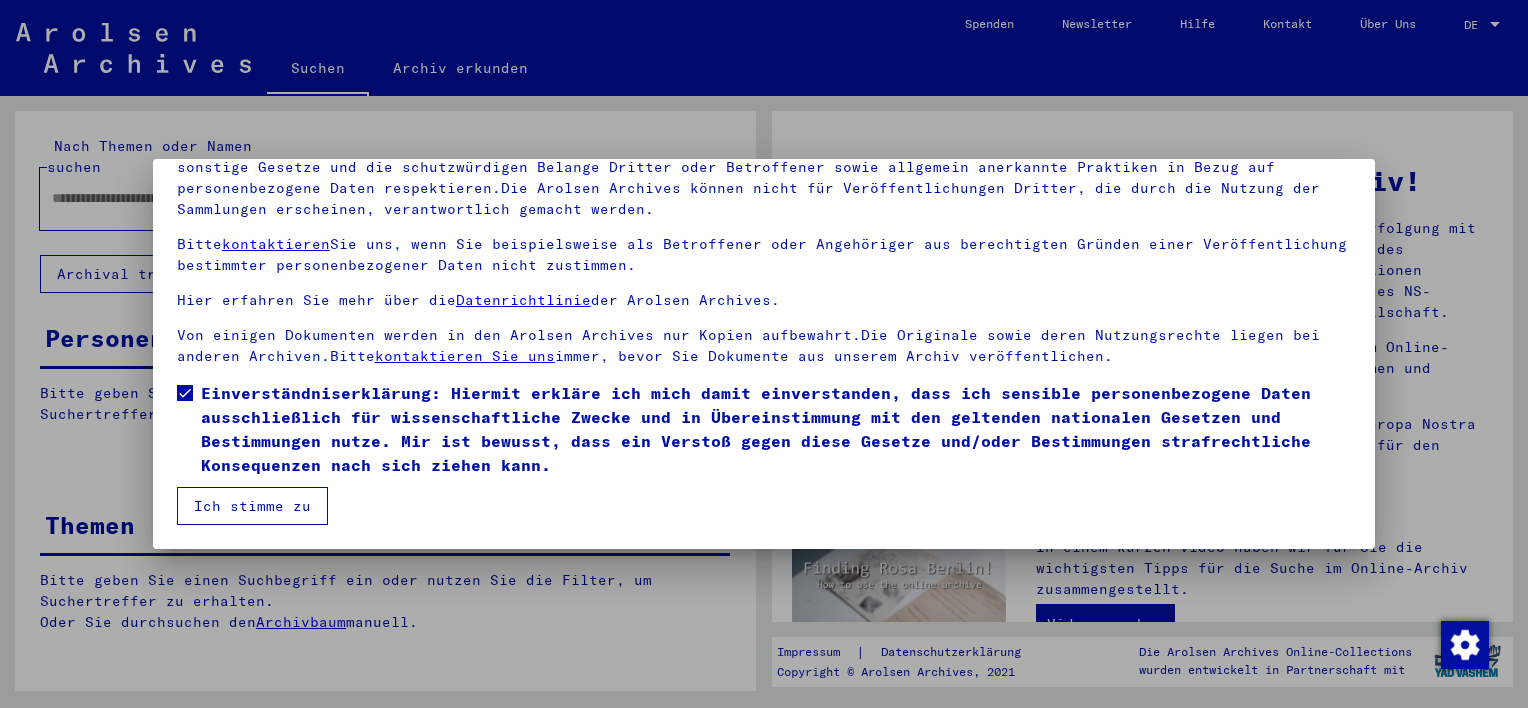 click on "Ich stimme zu" at bounding box center [252, 506] 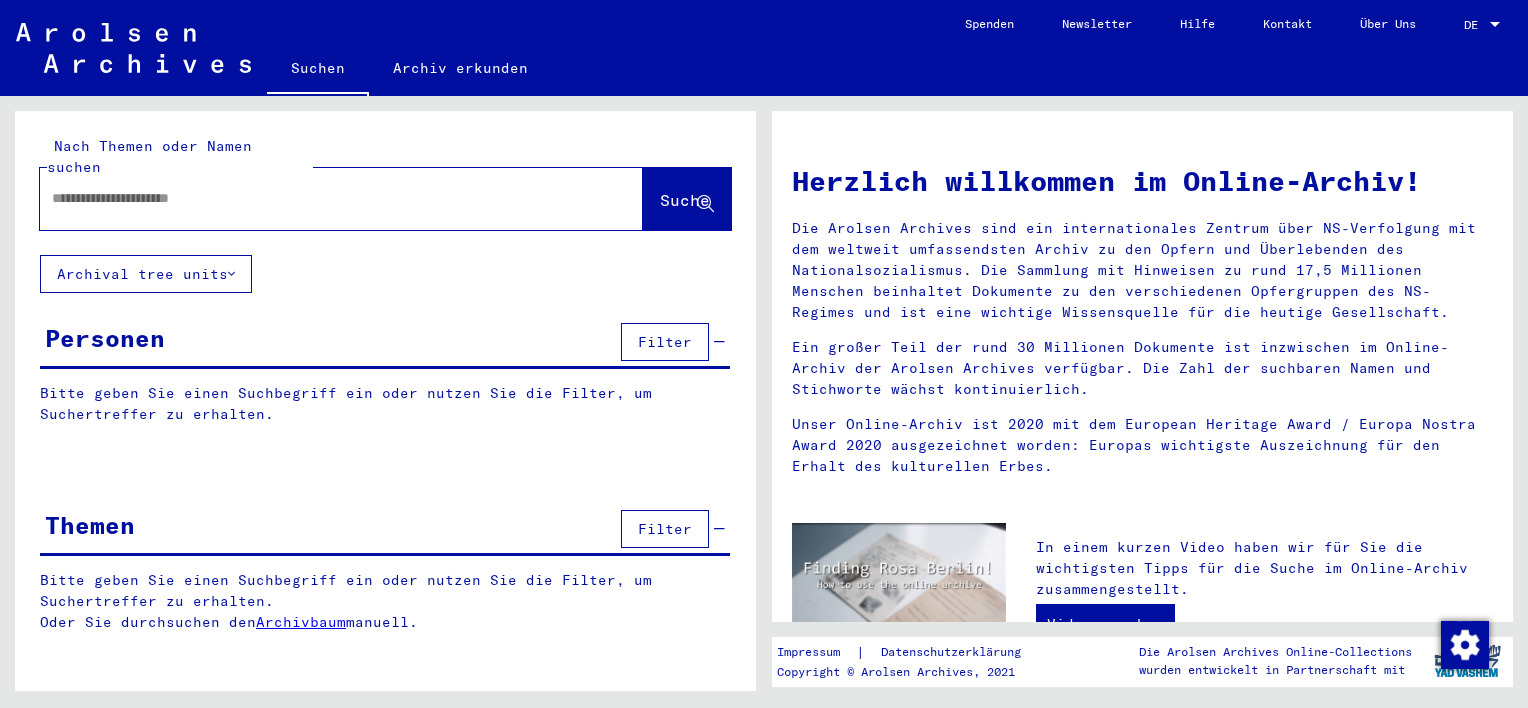 click at bounding box center [317, 198] 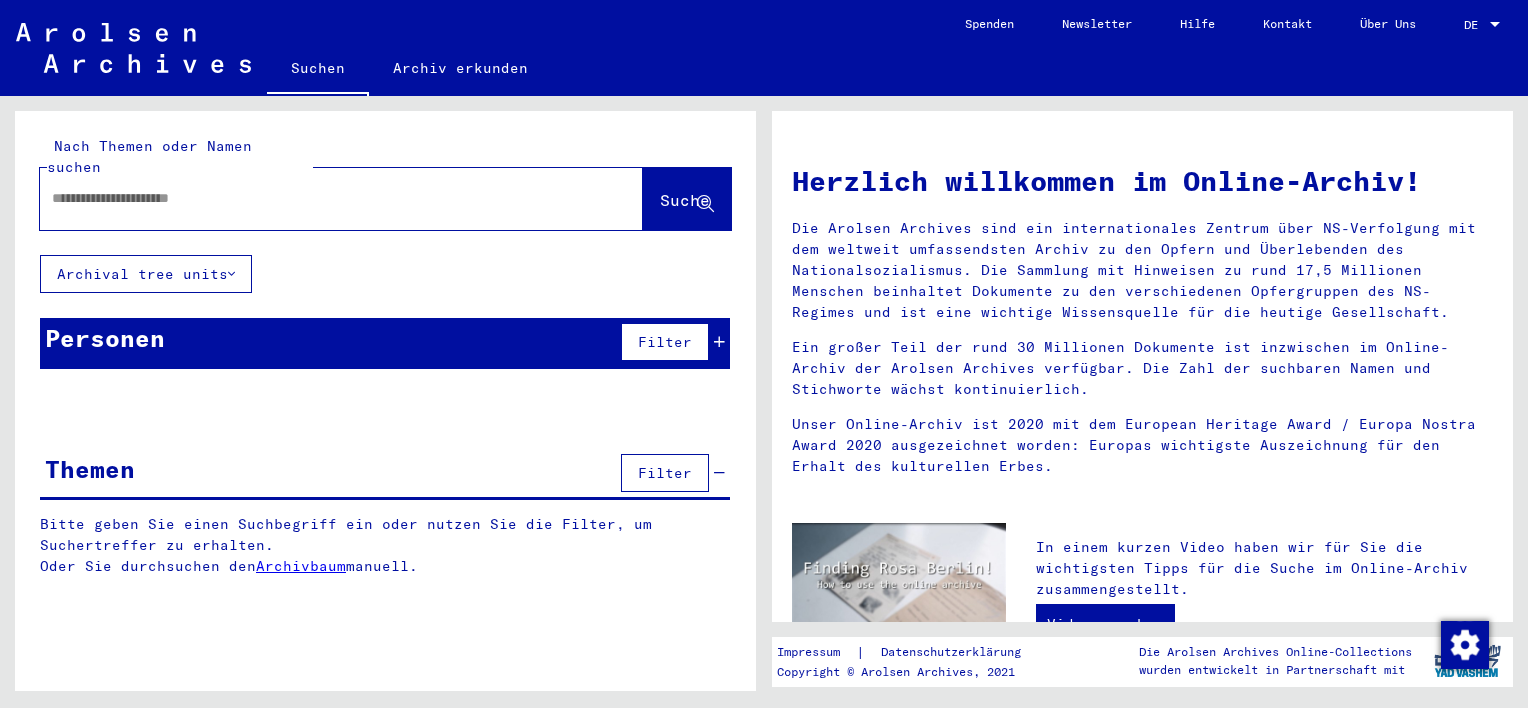 click on "Personen  Filter" at bounding box center (385, 343) 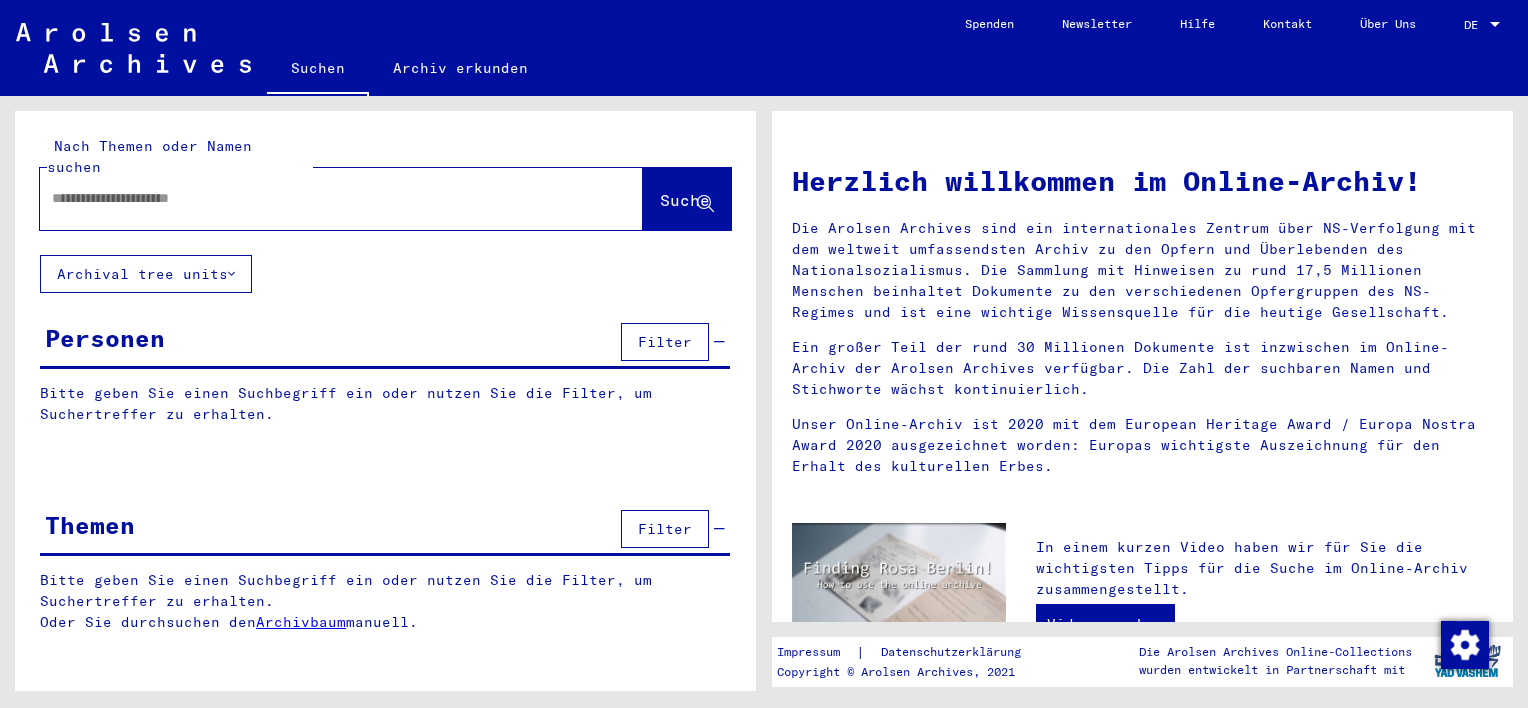click 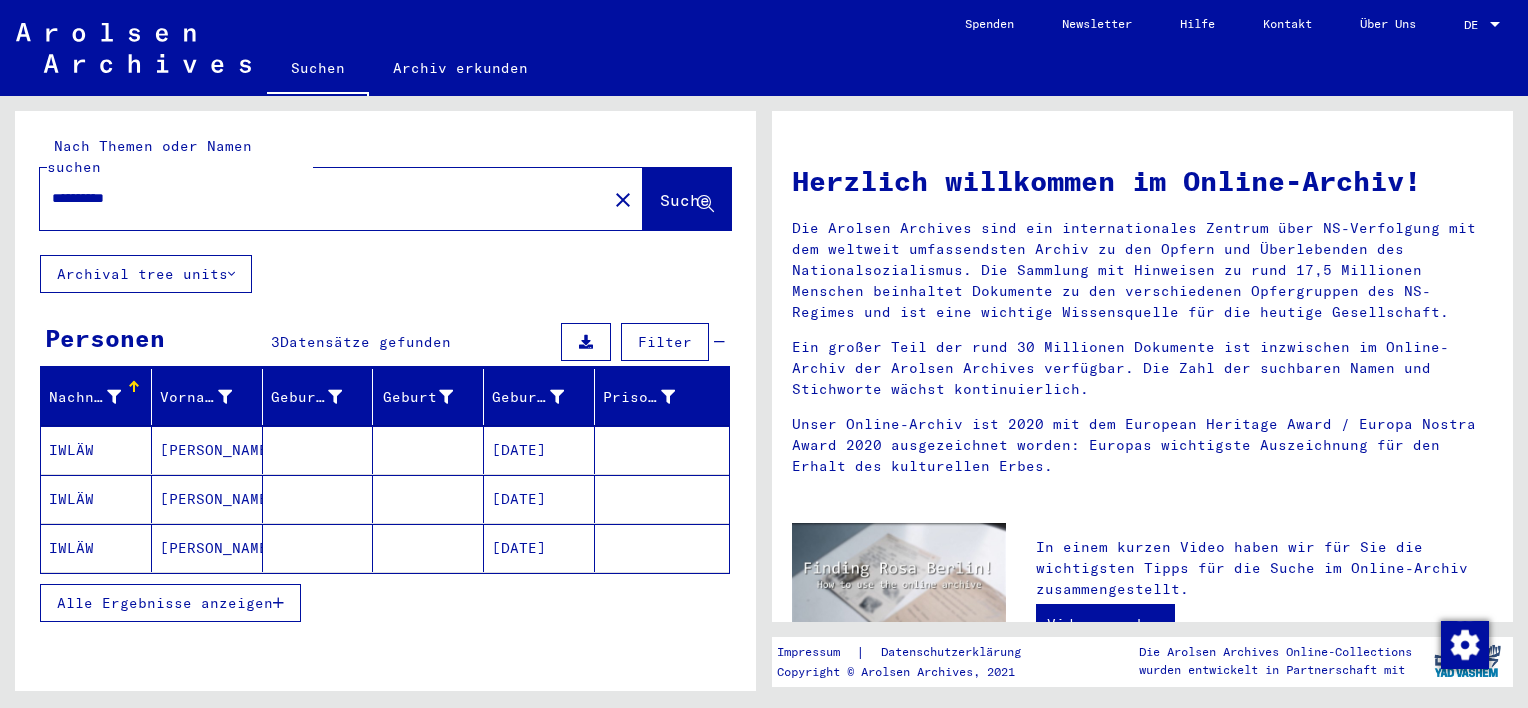 click on "Alle Ergebnisse anzeigen" at bounding box center (165, 603) 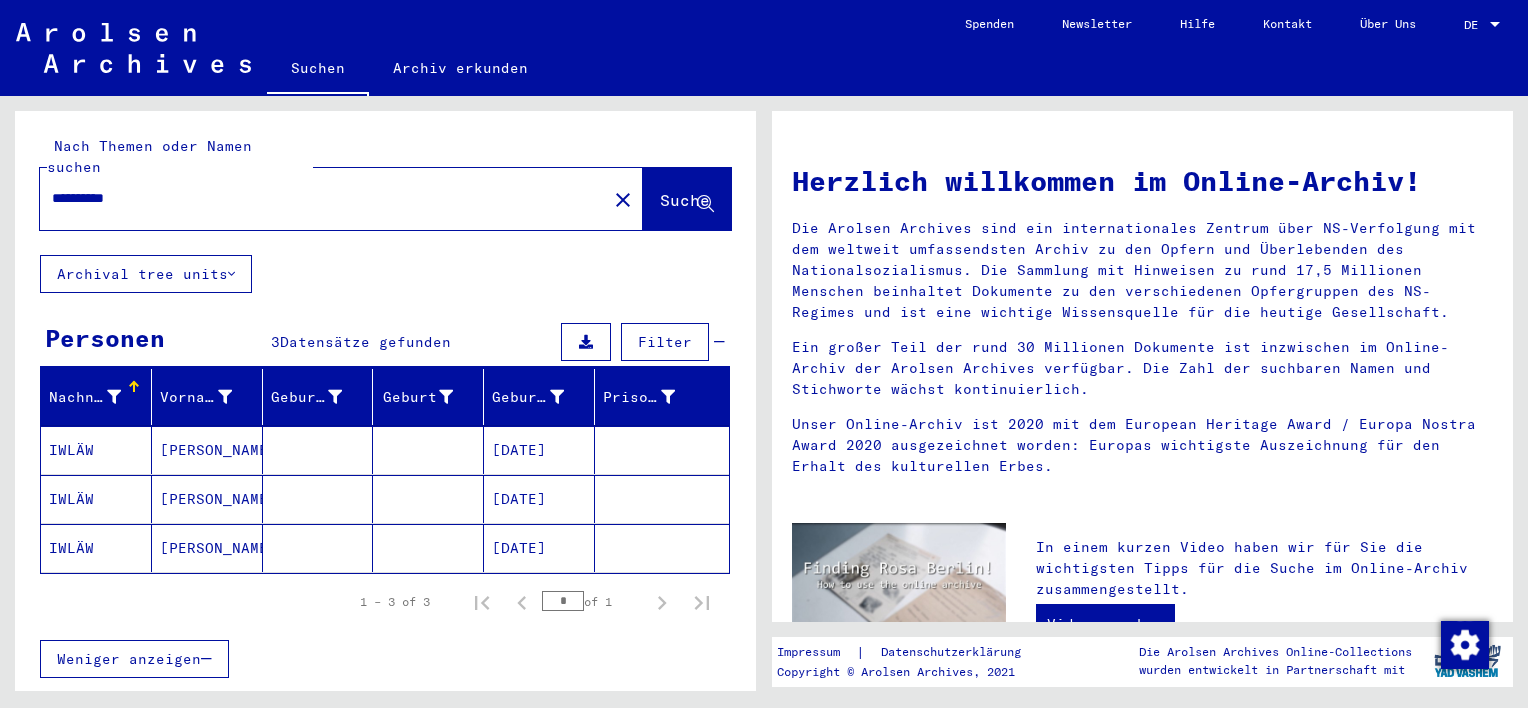 click on "IWLÄW" at bounding box center [96, 499] 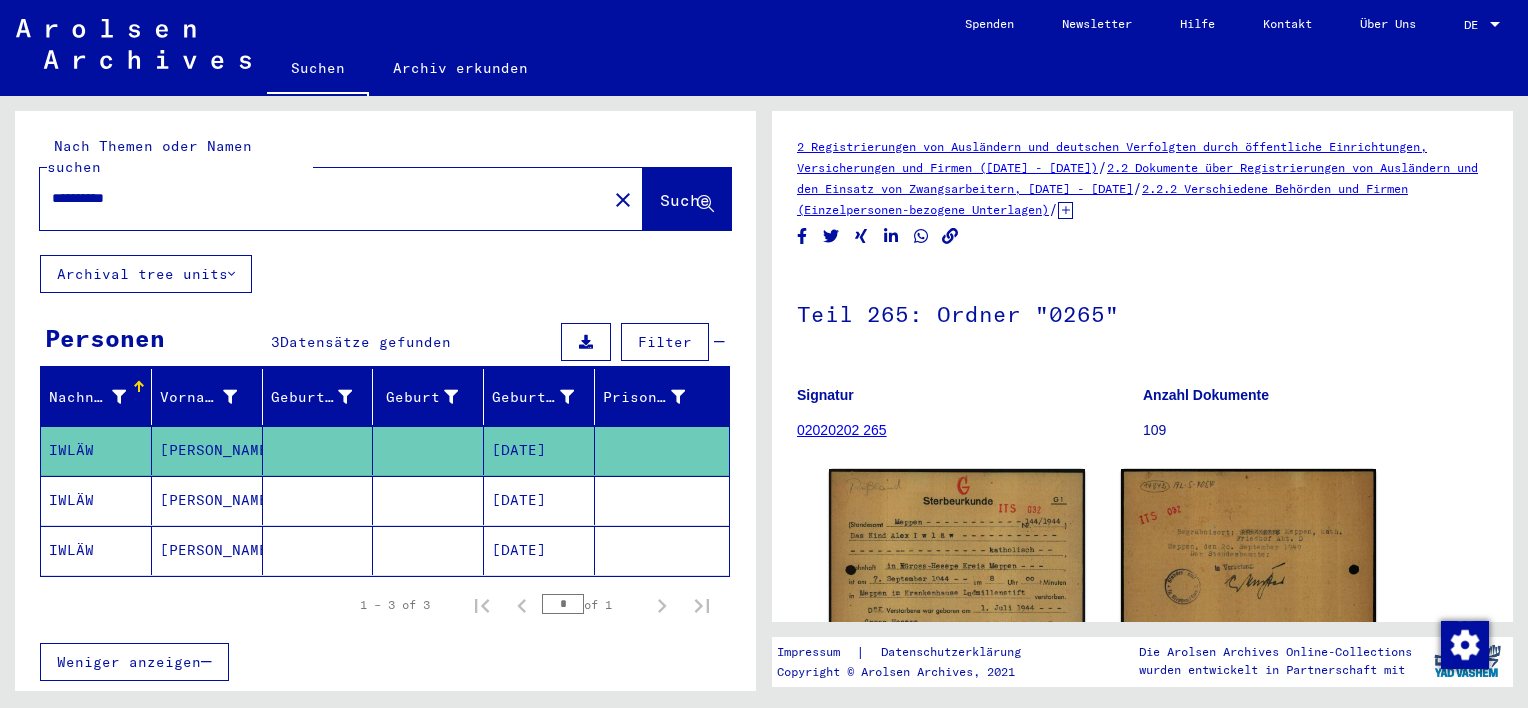 scroll, scrollTop: 296, scrollLeft: 0, axis: vertical 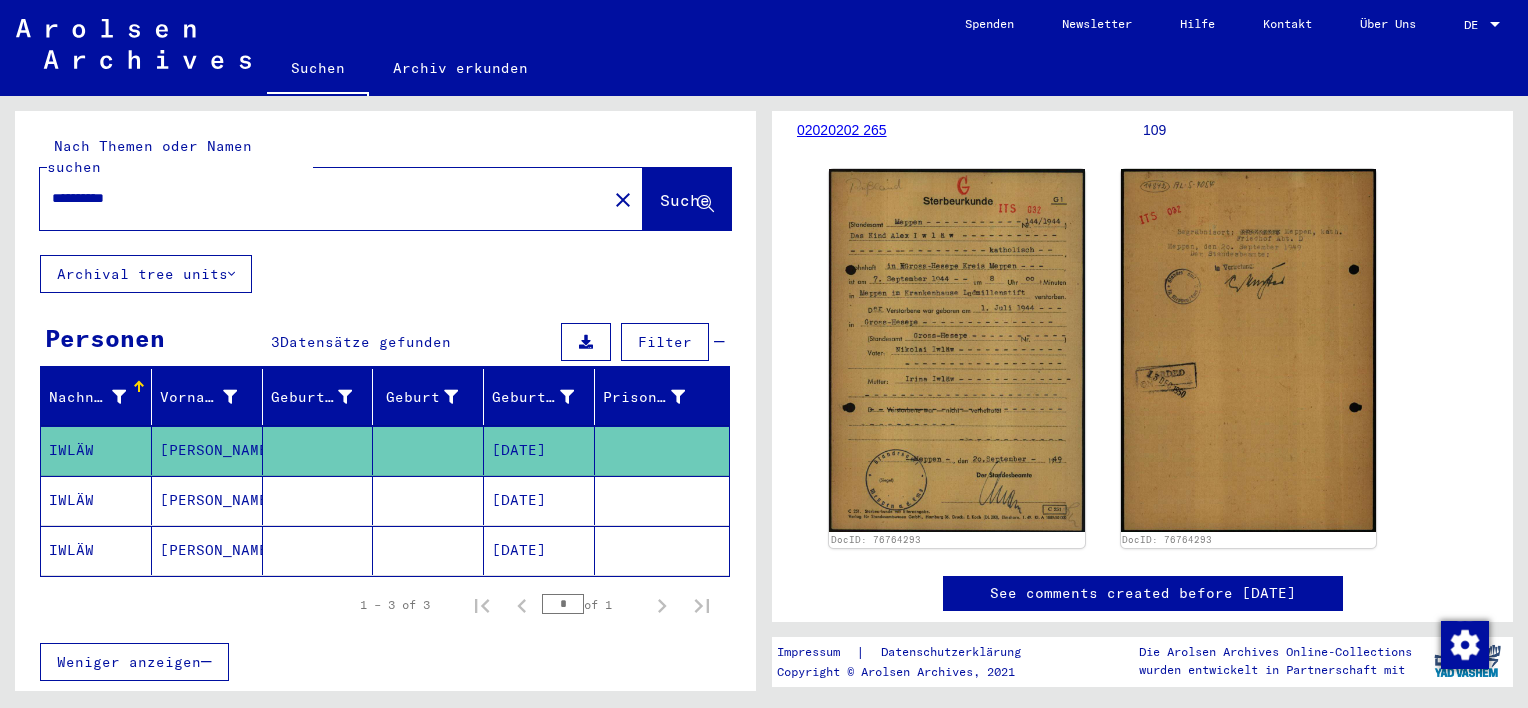 click on "IWLÄW" at bounding box center (96, 550) 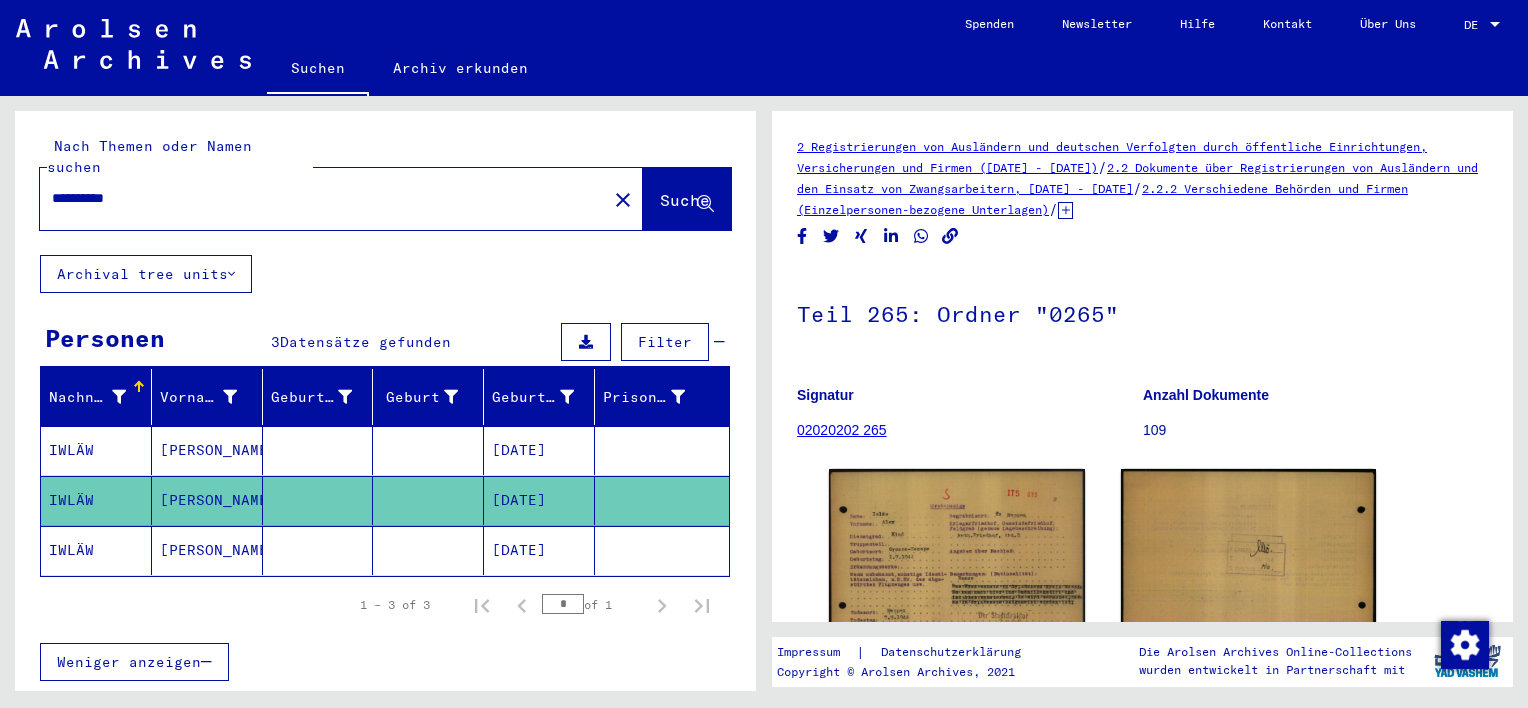 scroll, scrollTop: 0, scrollLeft: 0, axis: both 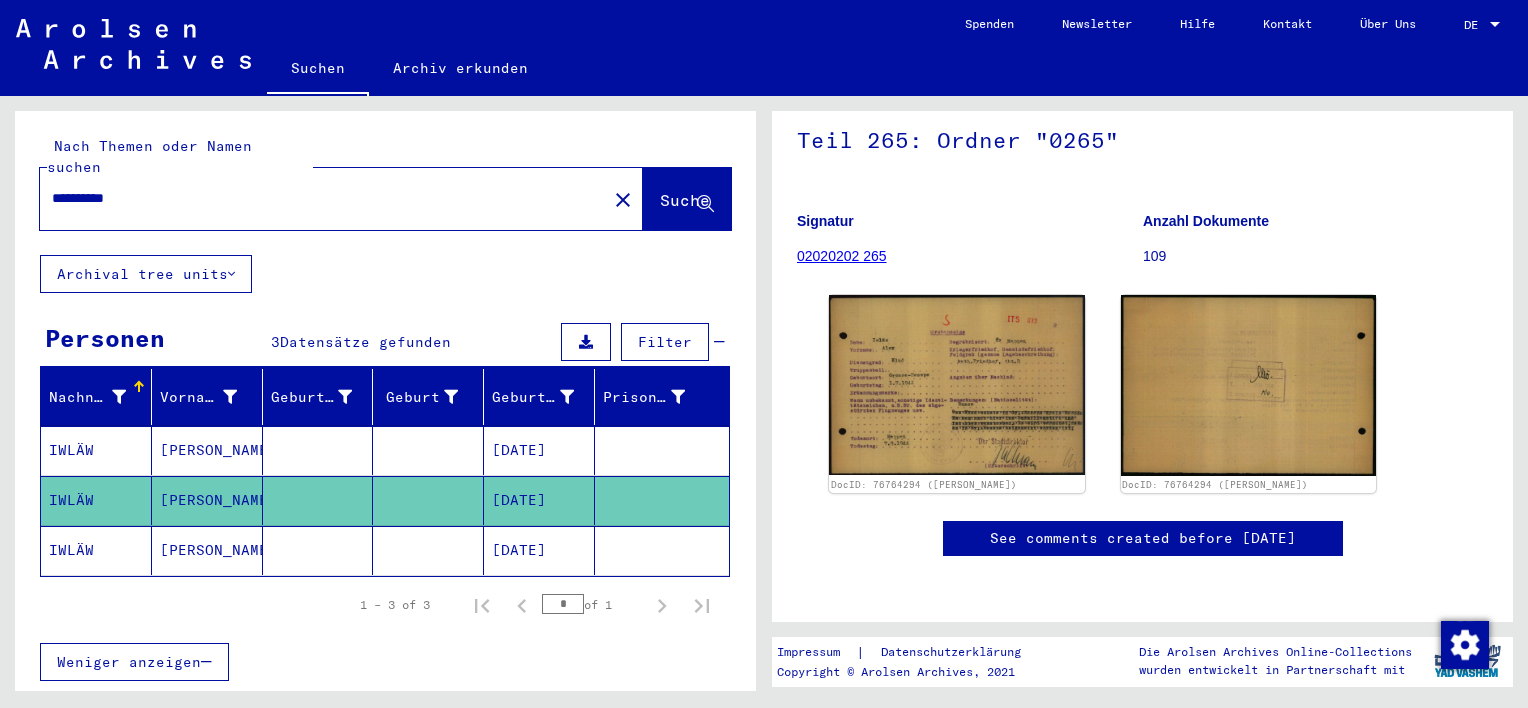 click on "IWLÄW" 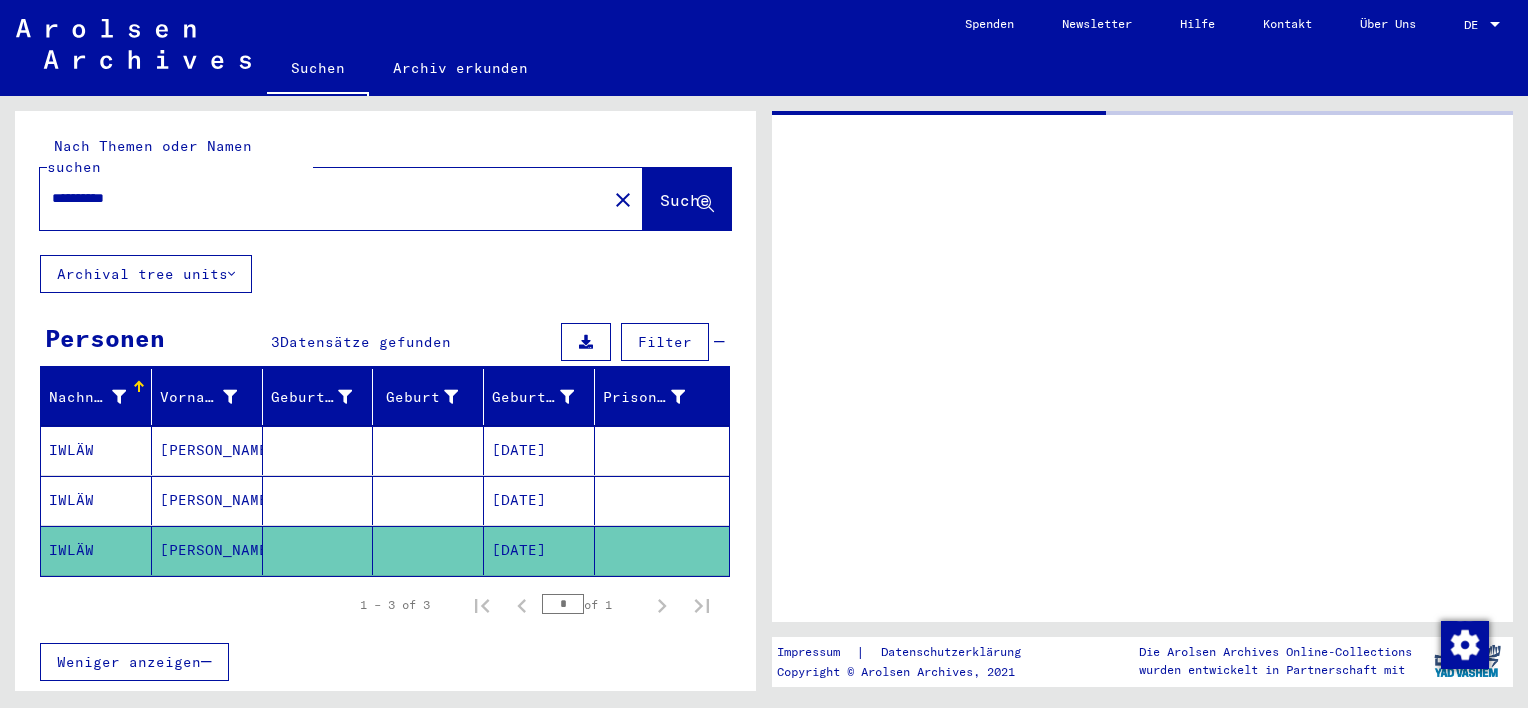 scroll, scrollTop: 0, scrollLeft: 0, axis: both 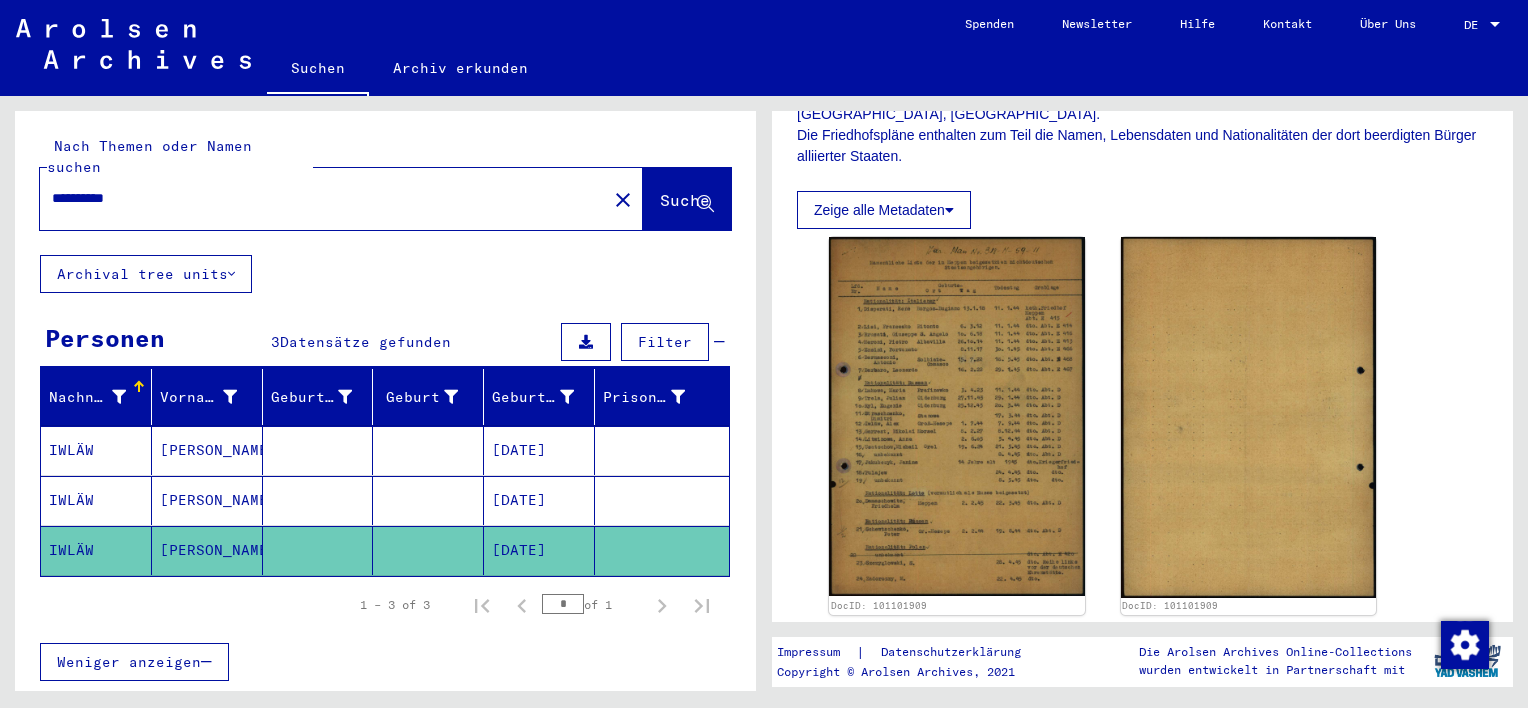 click on "**********" at bounding box center (323, 198) 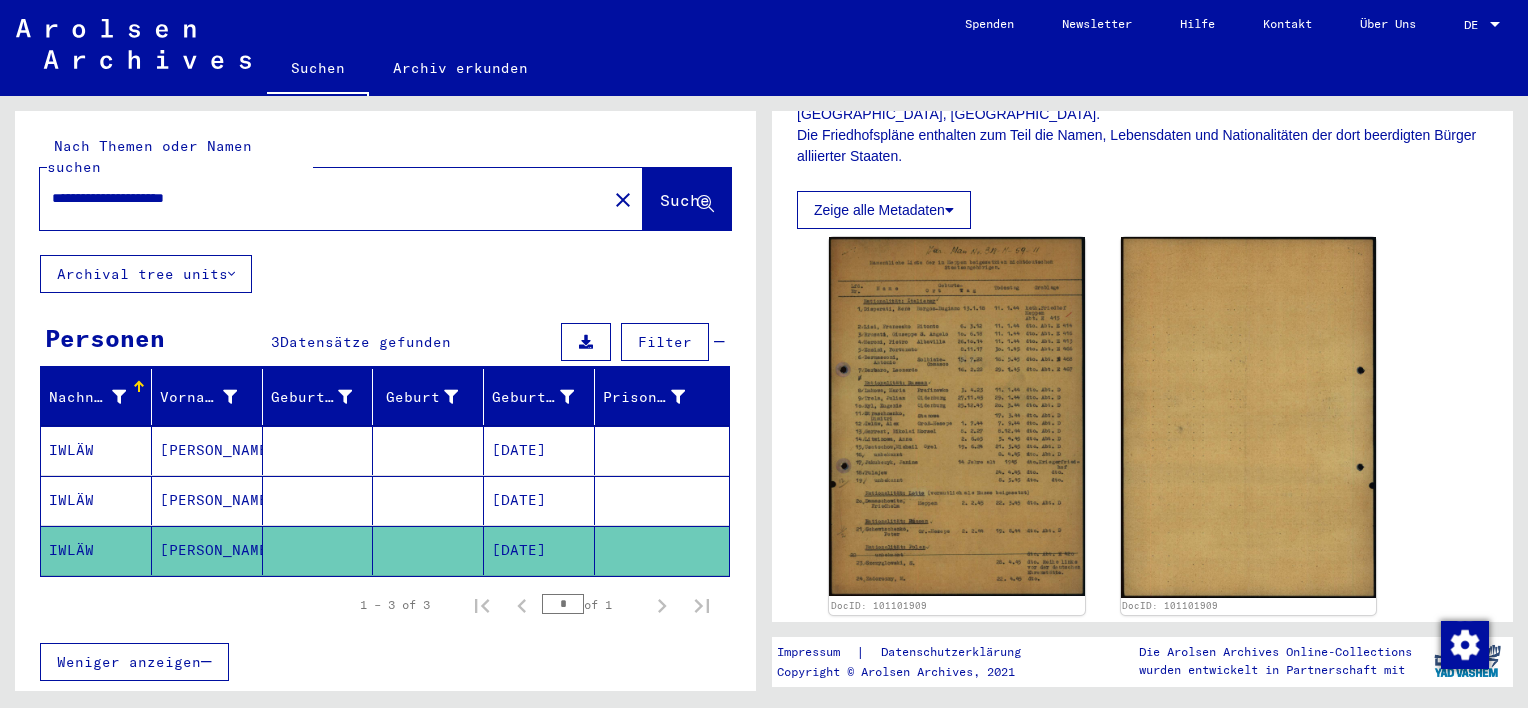 scroll, scrollTop: 0, scrollLeft: 0, axis: both 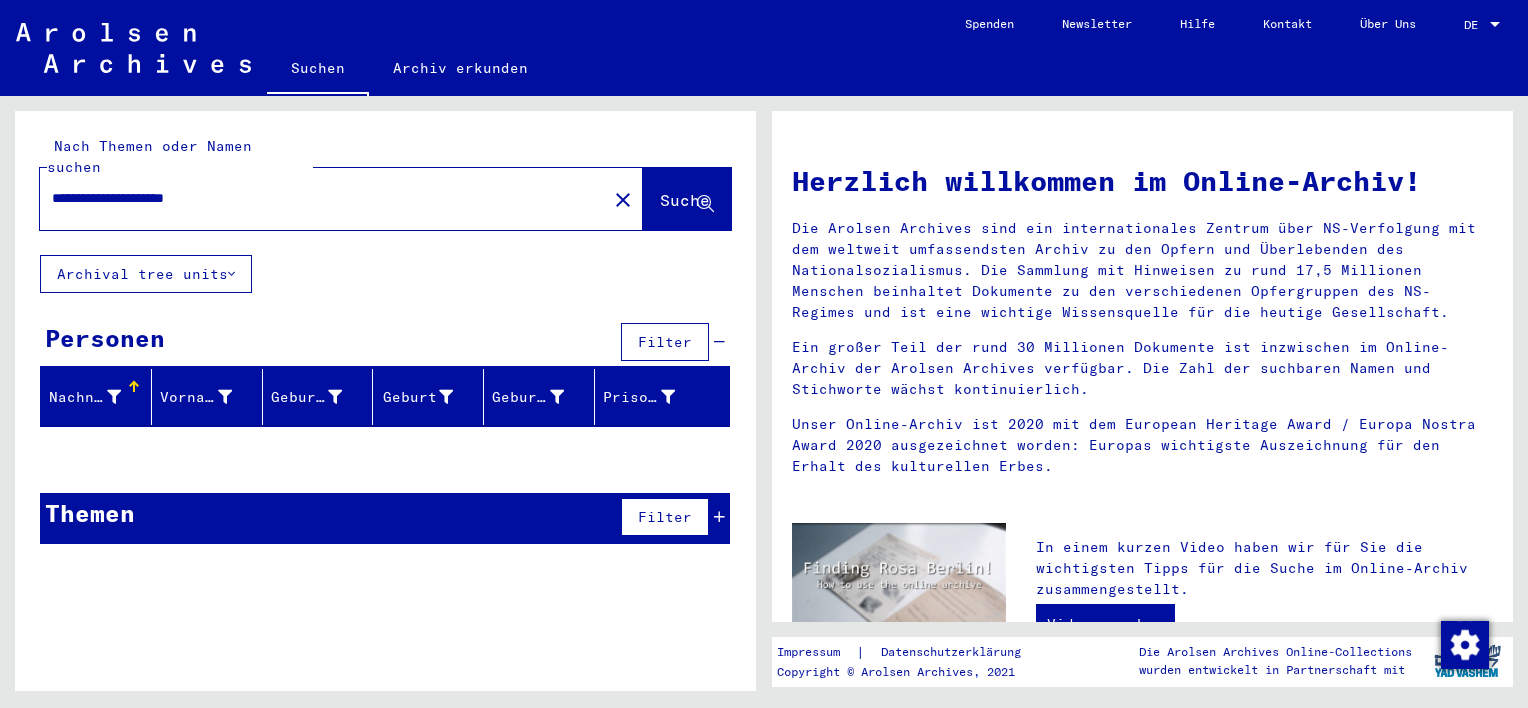 click on "**********" at bounding box center [317, 198] 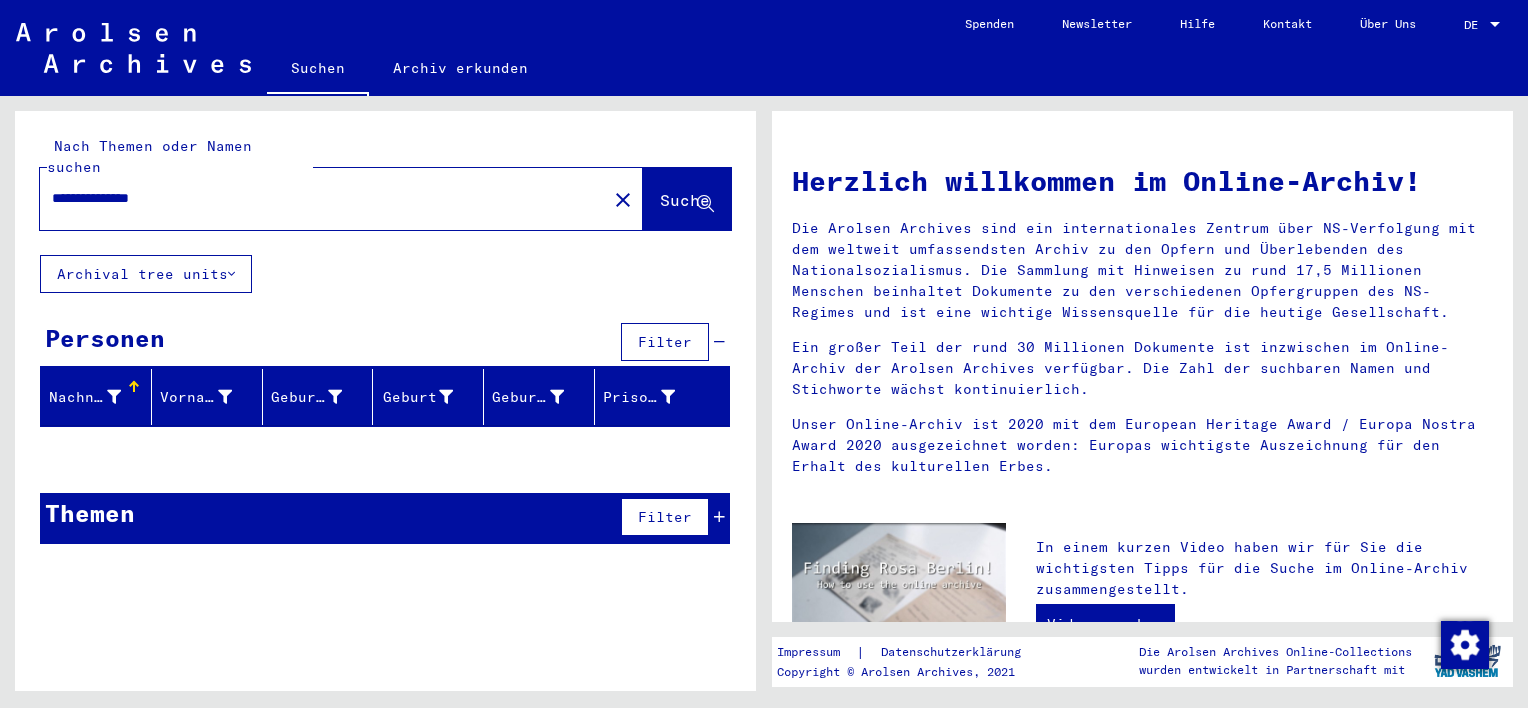 type on "**********" 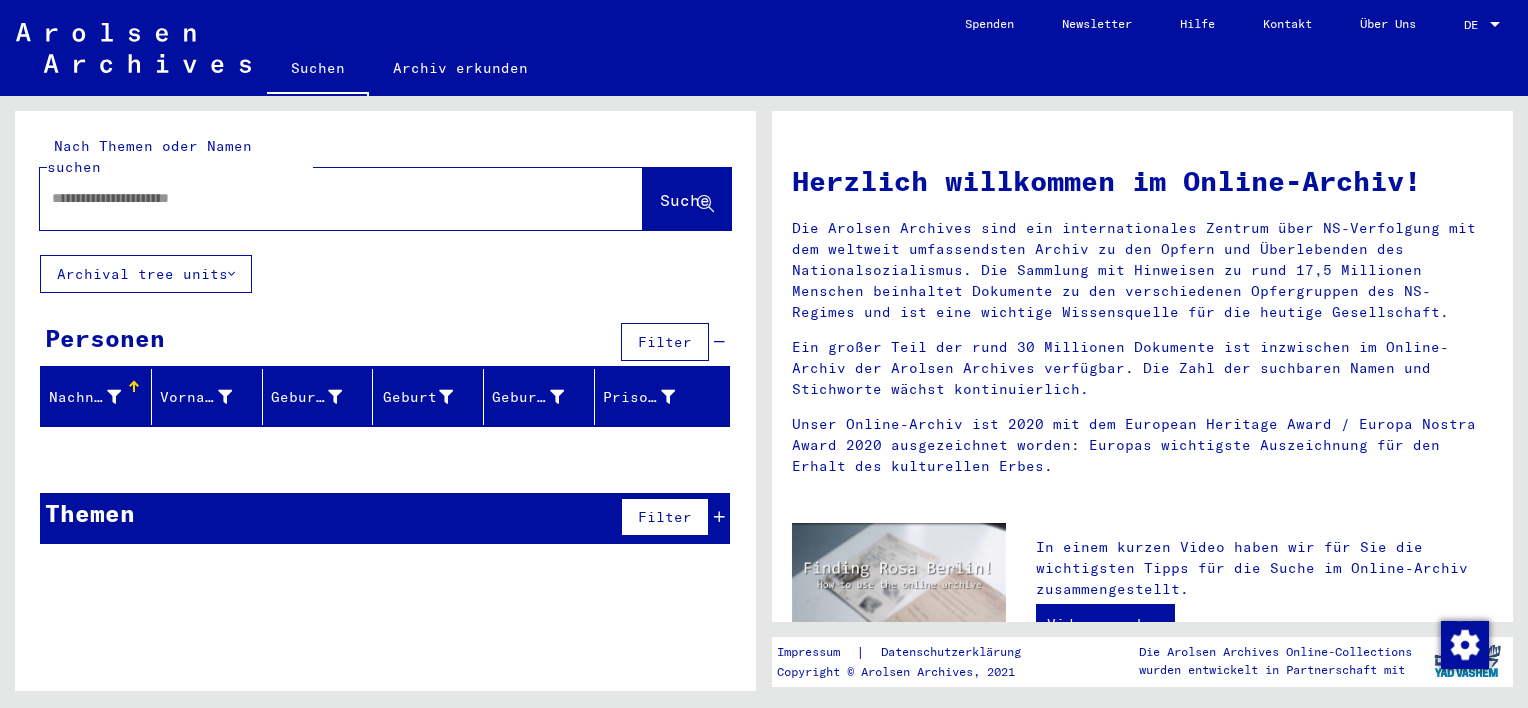 type 